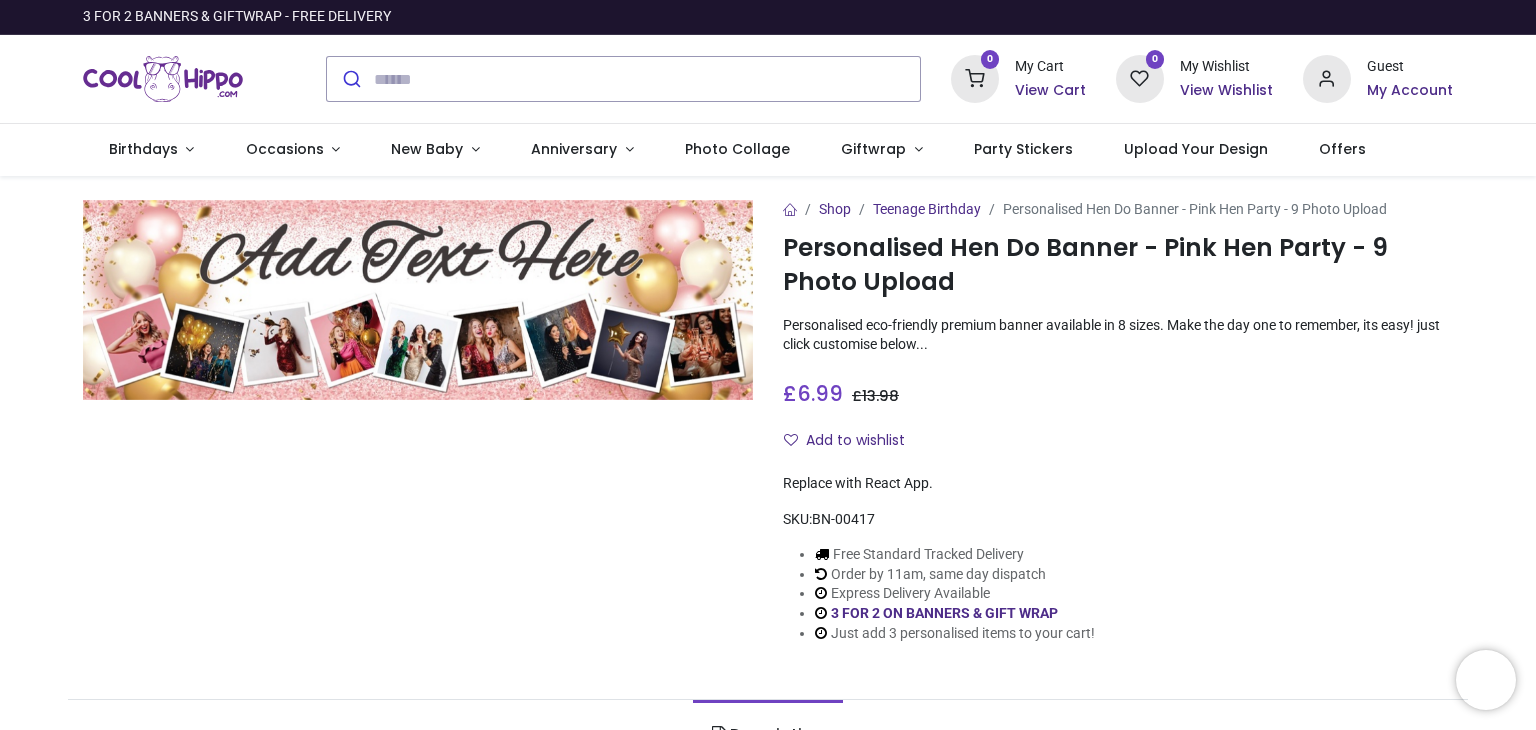 scroll, scrollTop: 0, scrollLeft: 0, axis: both 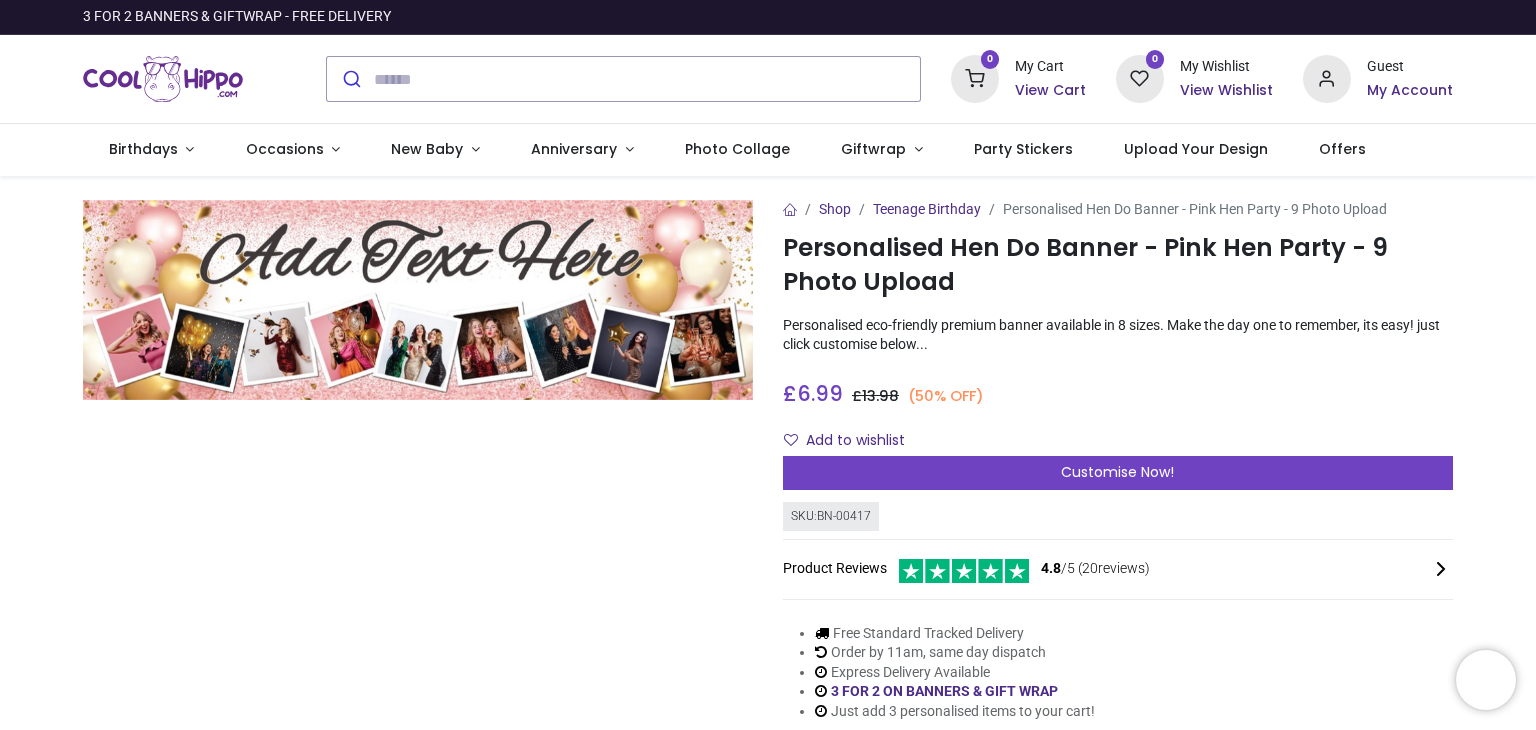 click at bounding box center (418, 300) 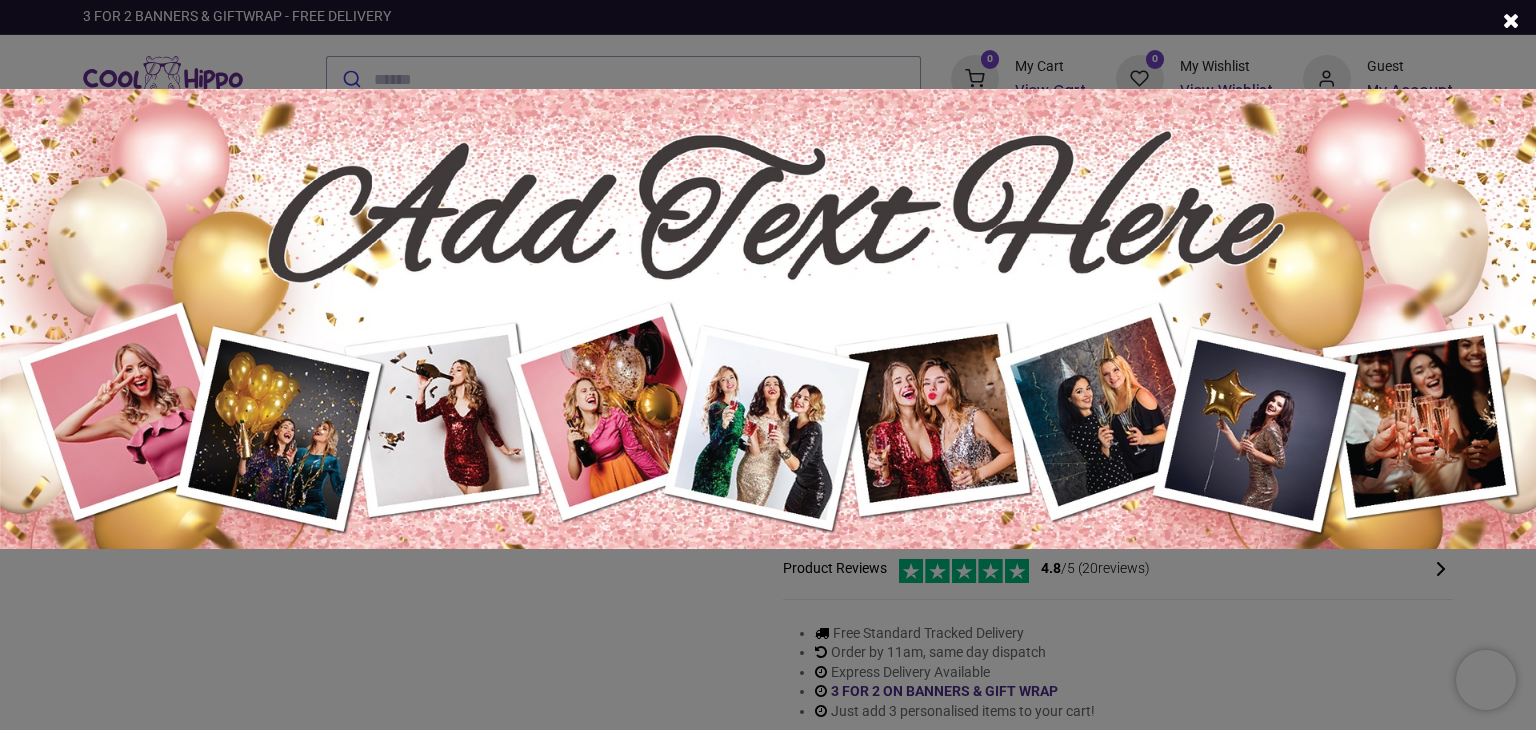 click at bounding box center (1511, 20) 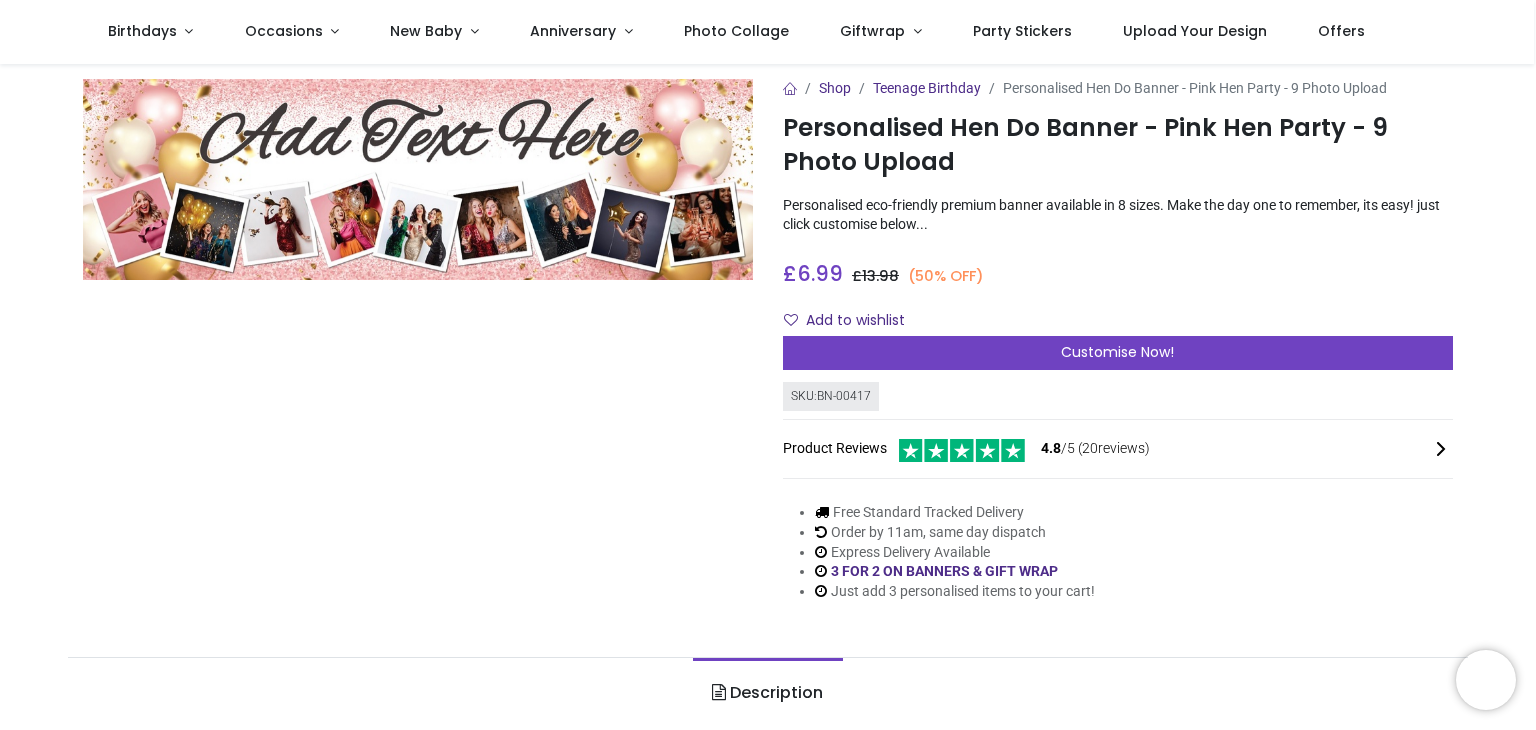 scroll, scrollTop: 0, scrollLeft: 0, axis: both 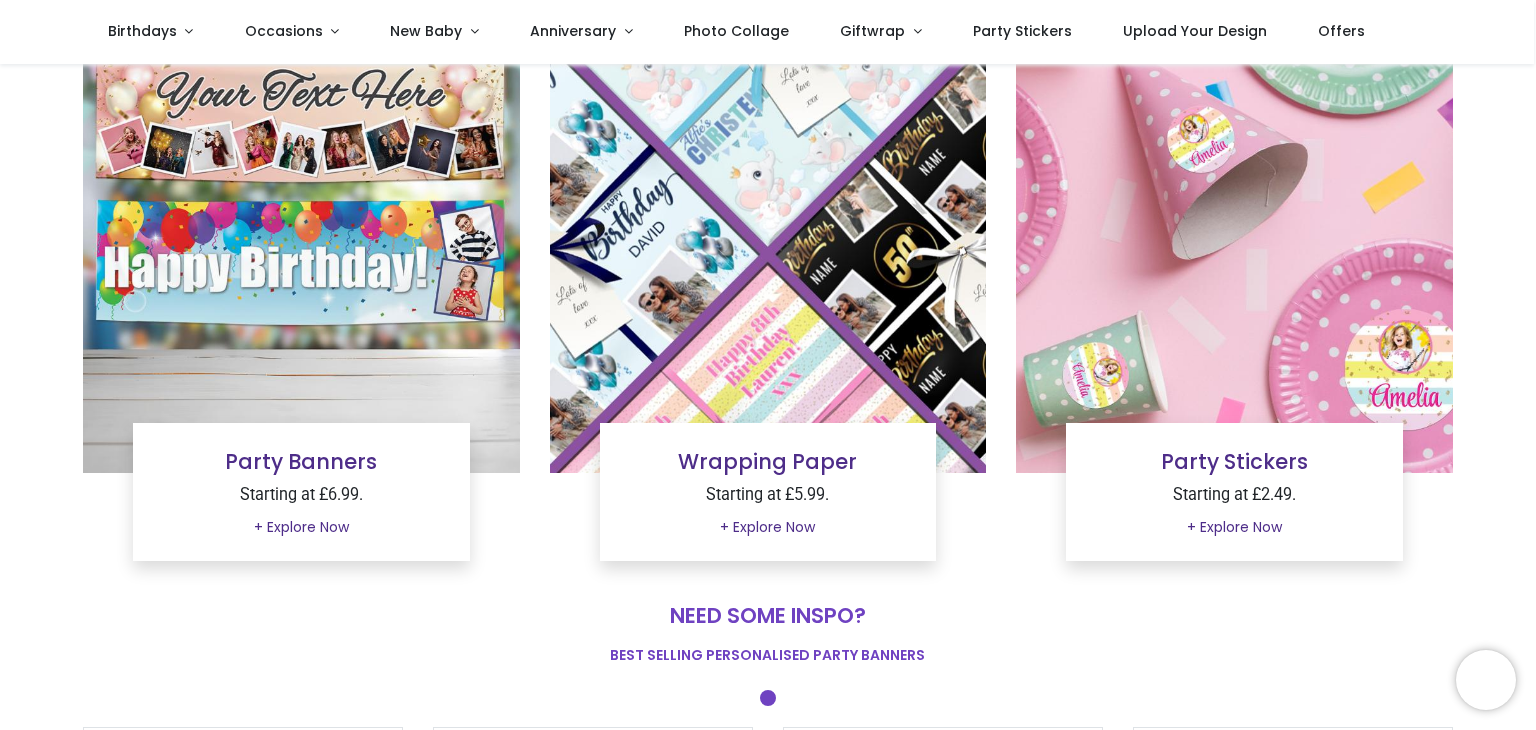 click on "Party Banners" at bounding box center [301, 461] 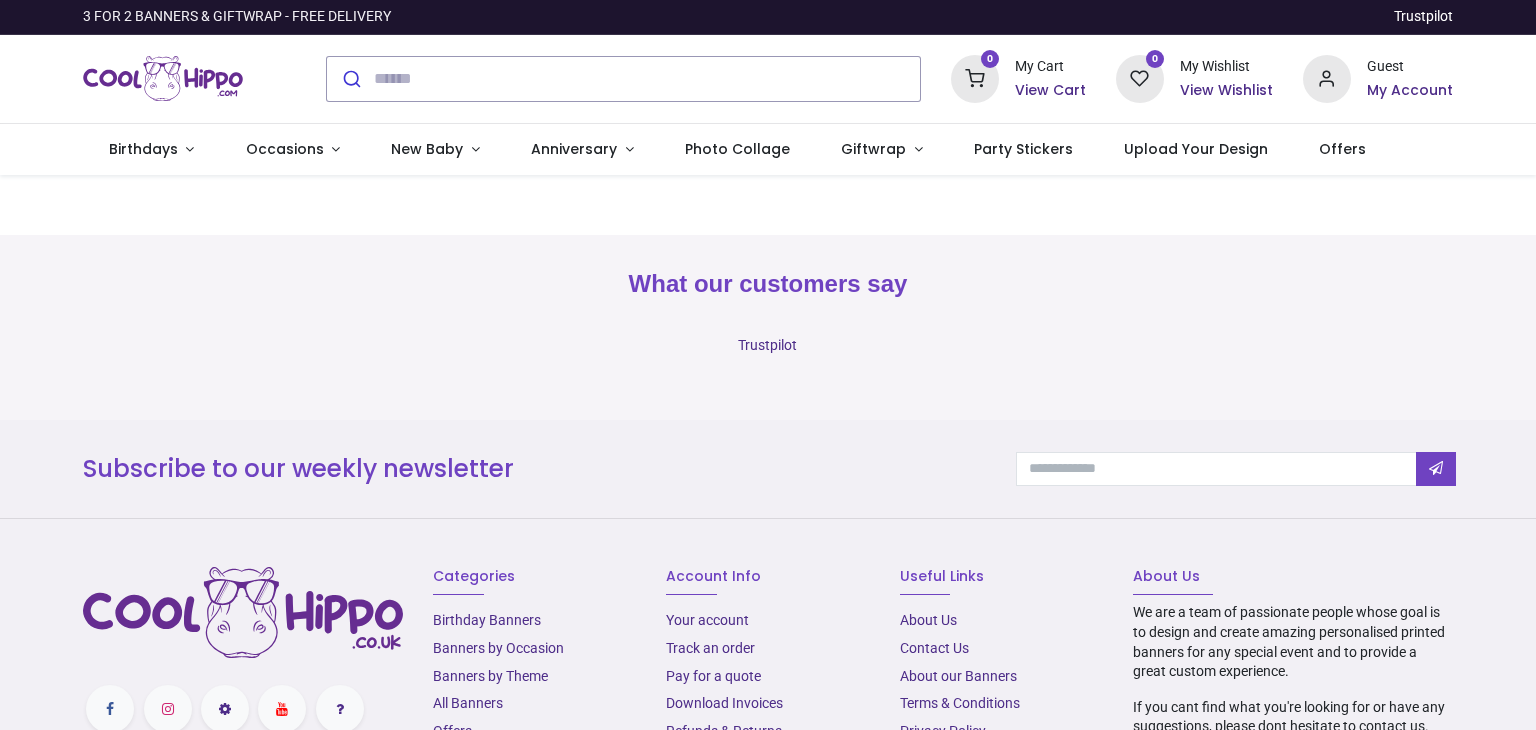 scroll, scrollTop: 0, scrollLeft: 0, axis: both 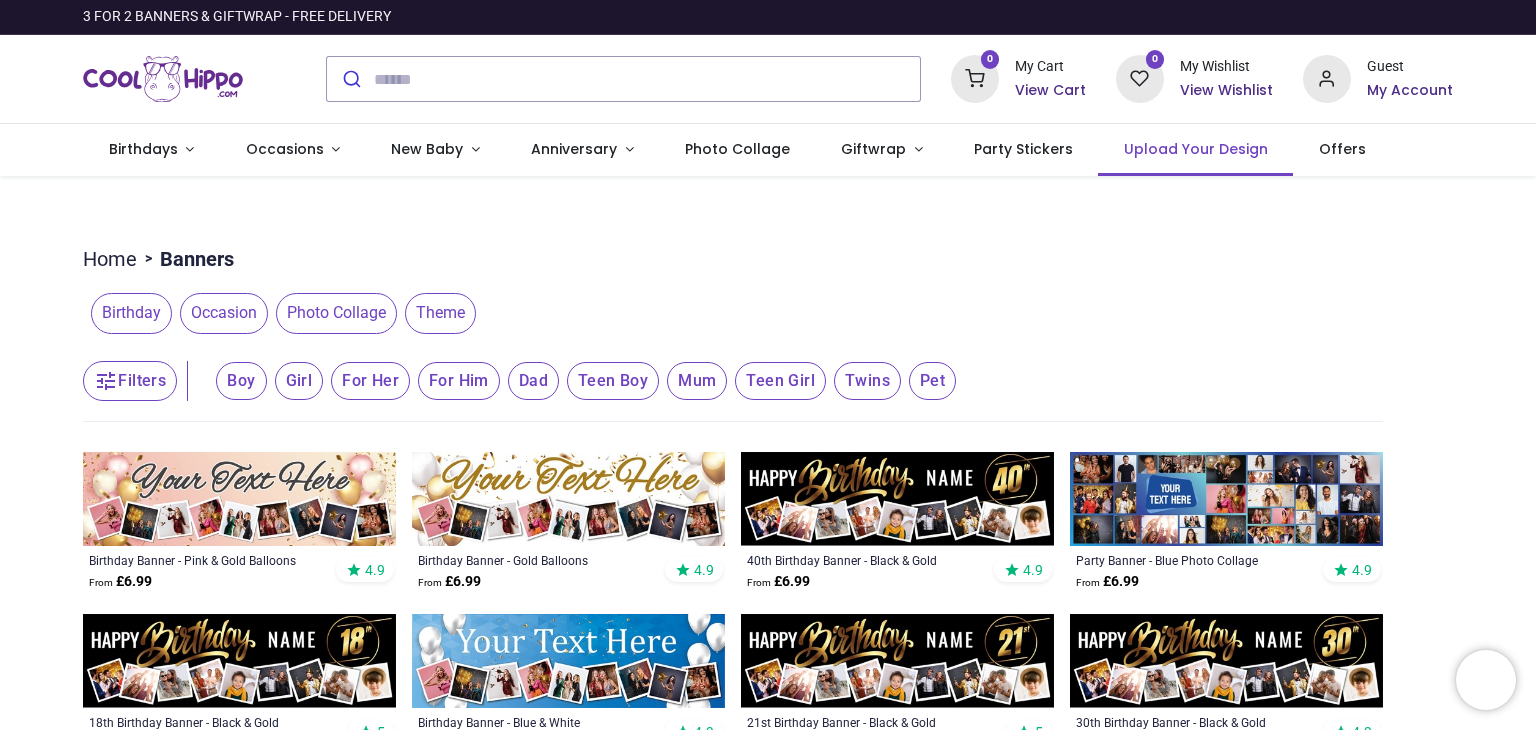 click on "Upload Your Design" at bounding box center [1196, 149] 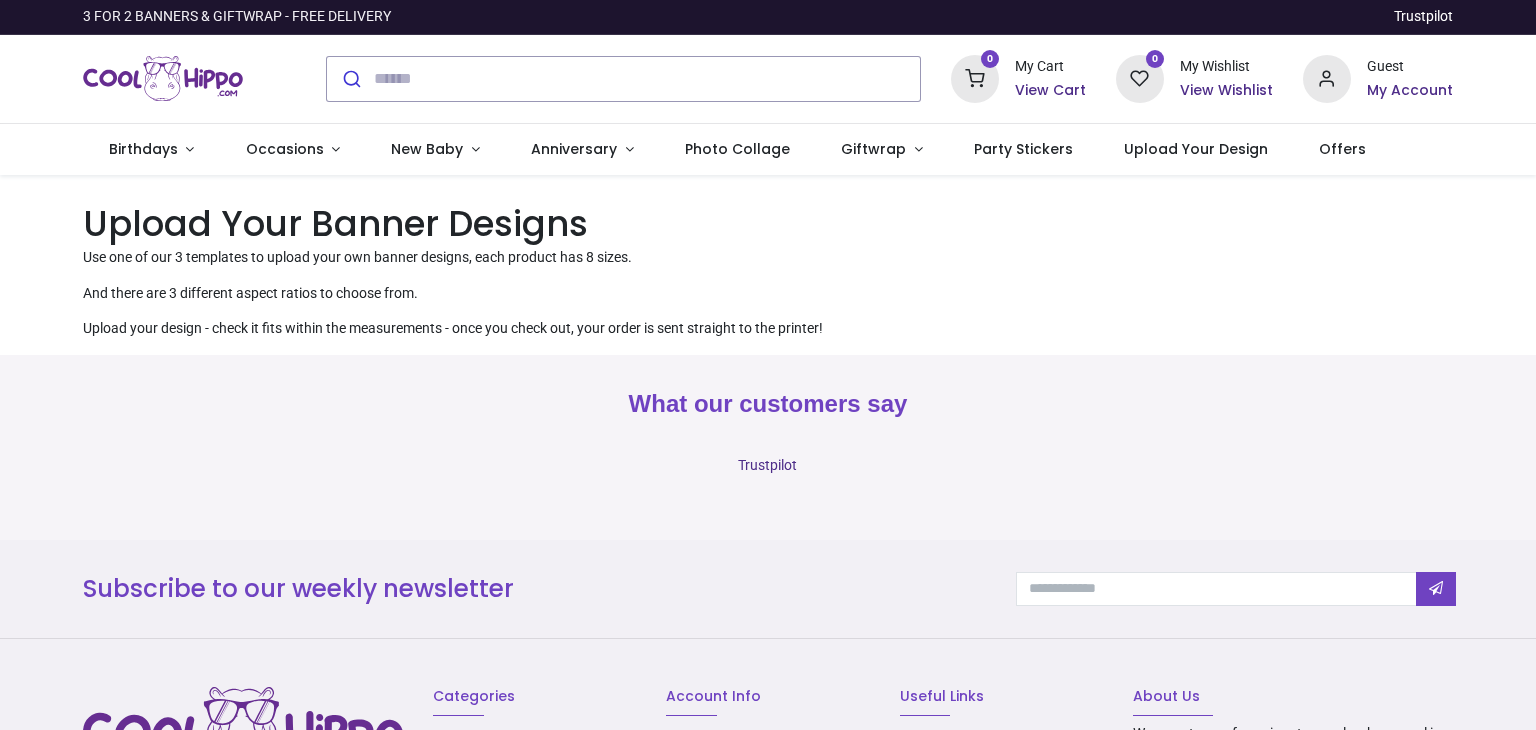 scroll, scrollTop: 0, scrollLeft: 0, axis: both 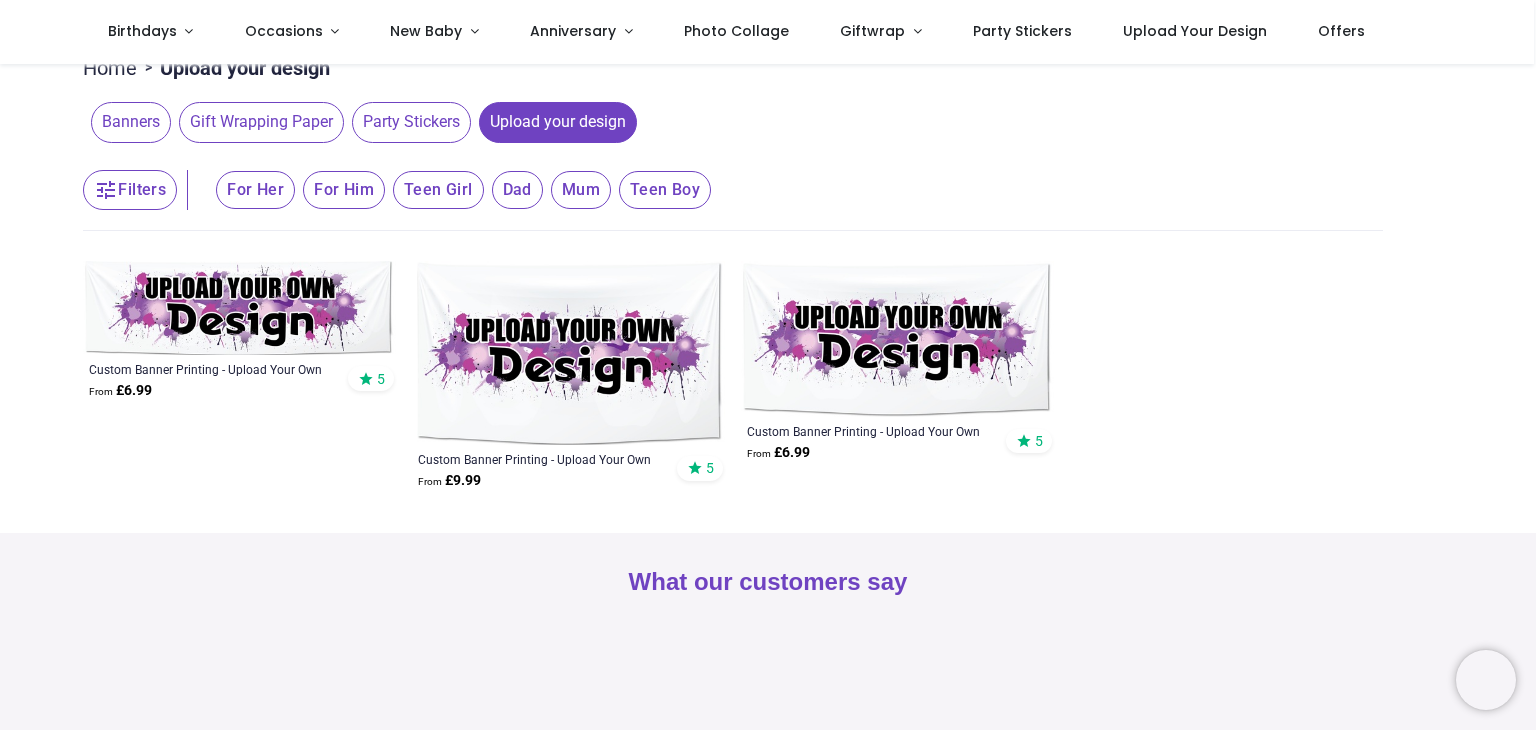 click at bounding box center [239, 308] 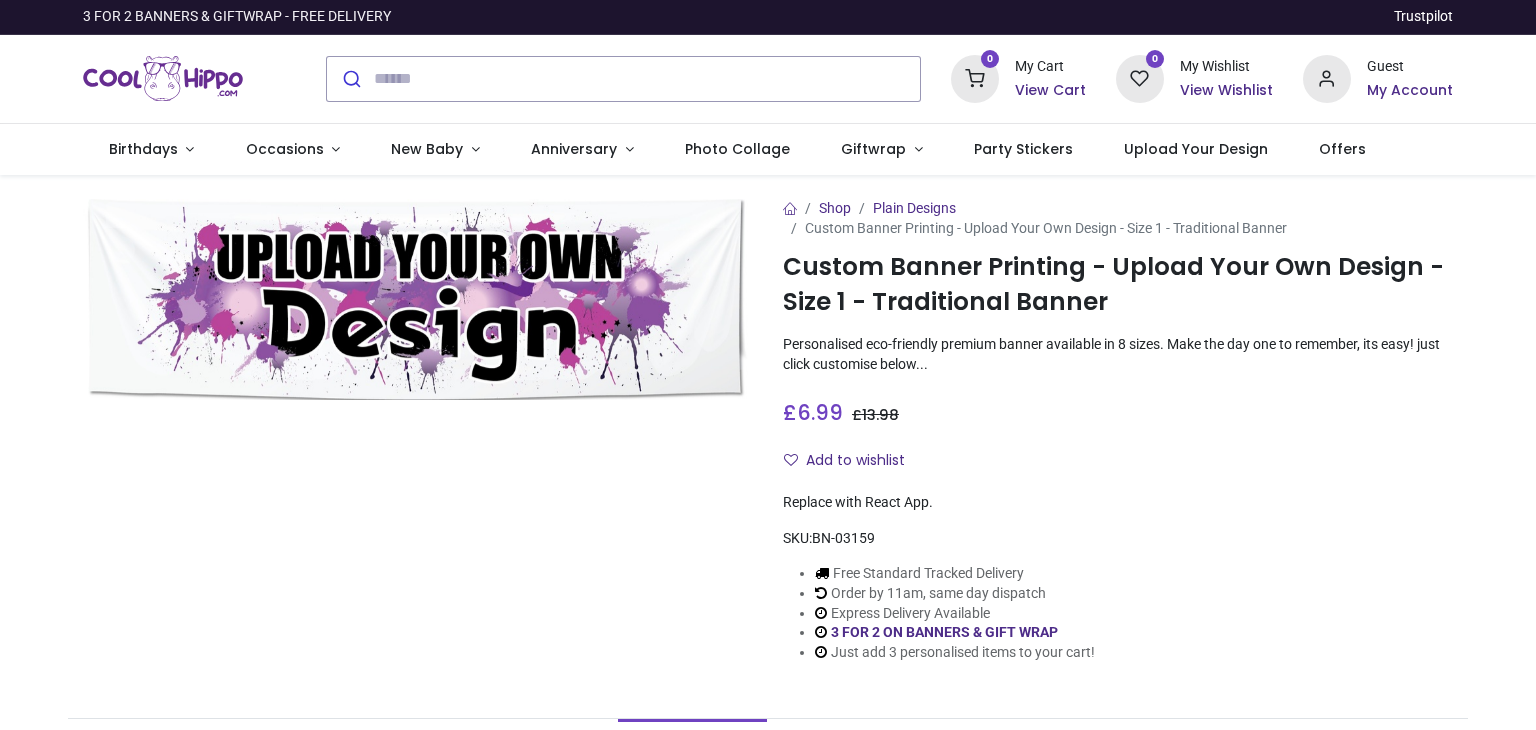 scroll, scrollTop: 0, scrollLeft: 0, axis: both 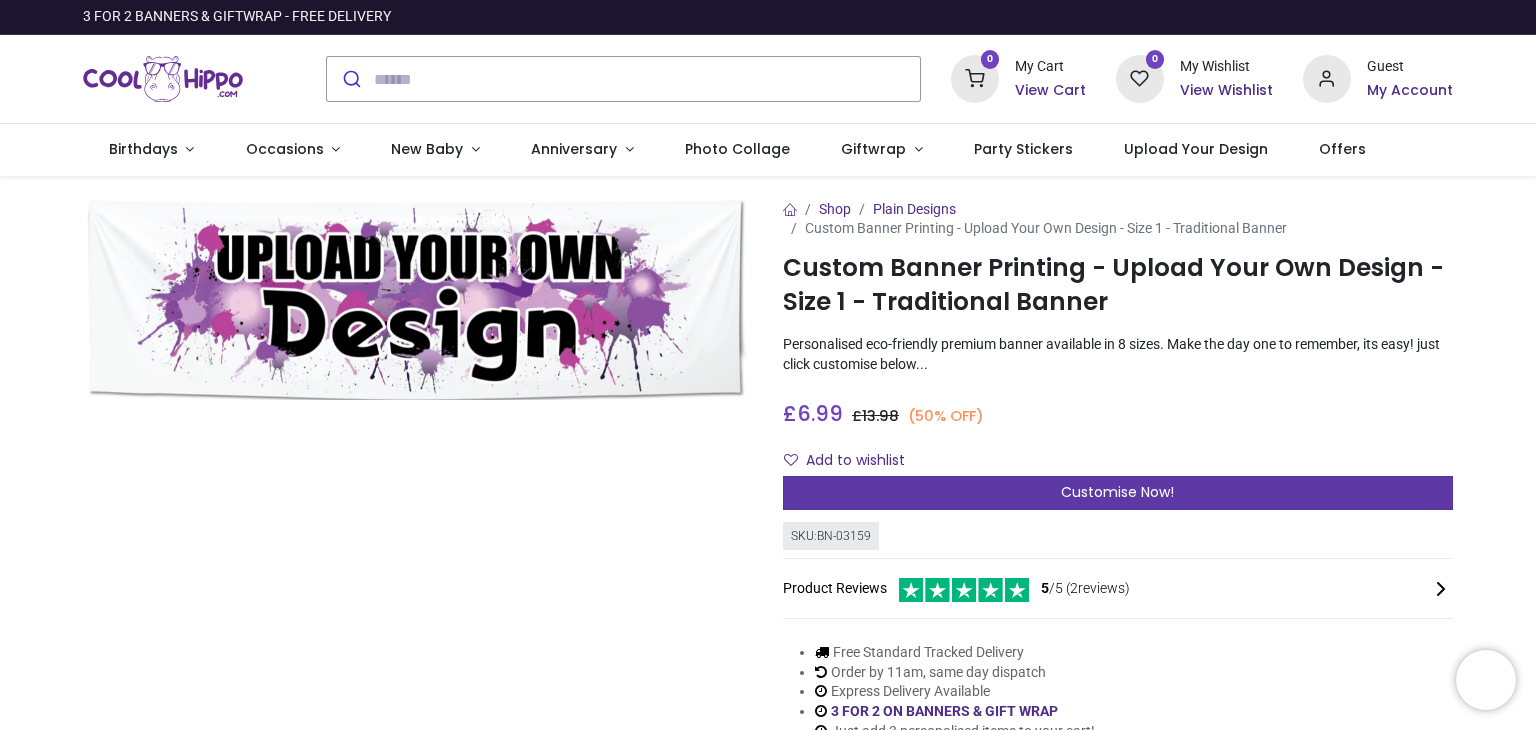 click on "Customise Now!" at bounding box center [1118, 493] 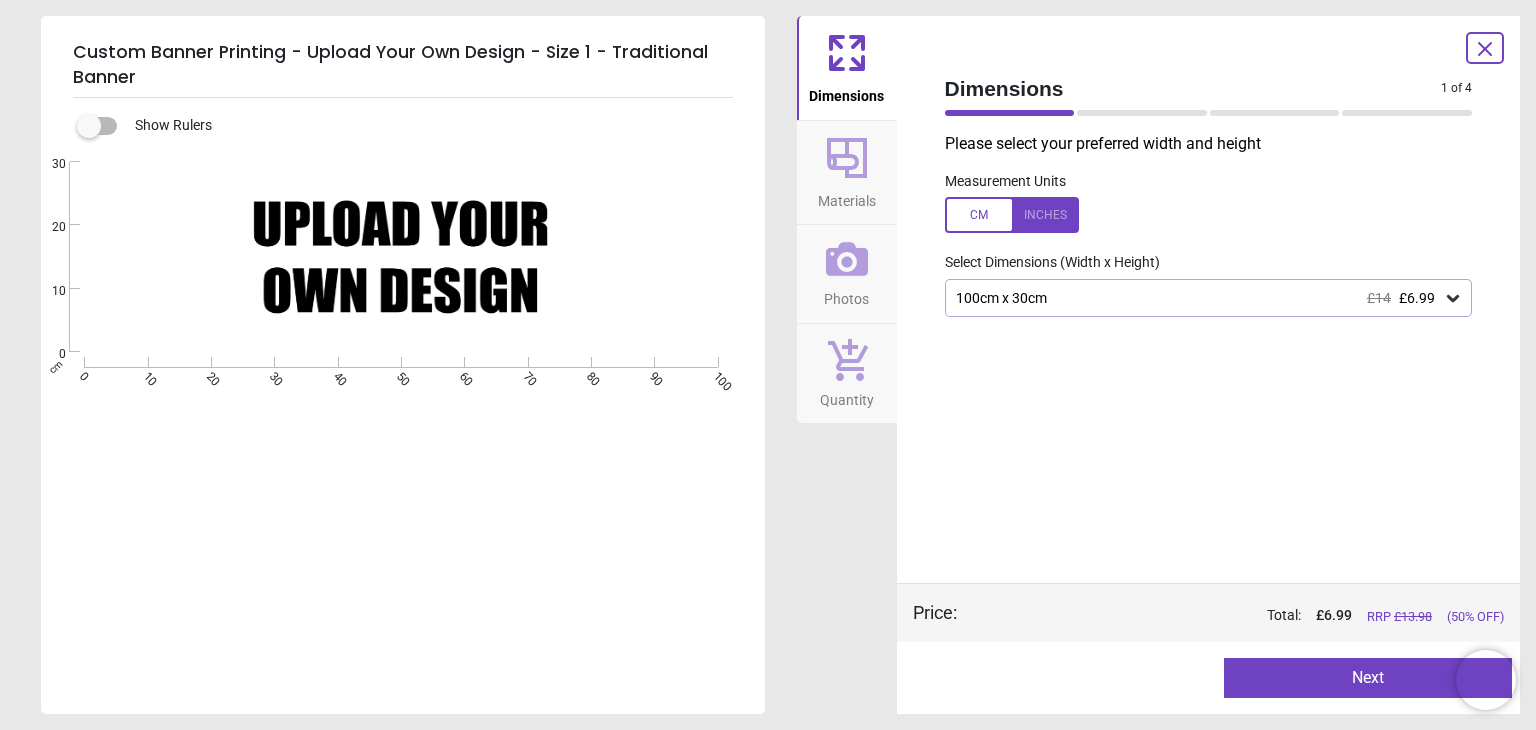 click on "Materials" at bounding box center (847, 197) 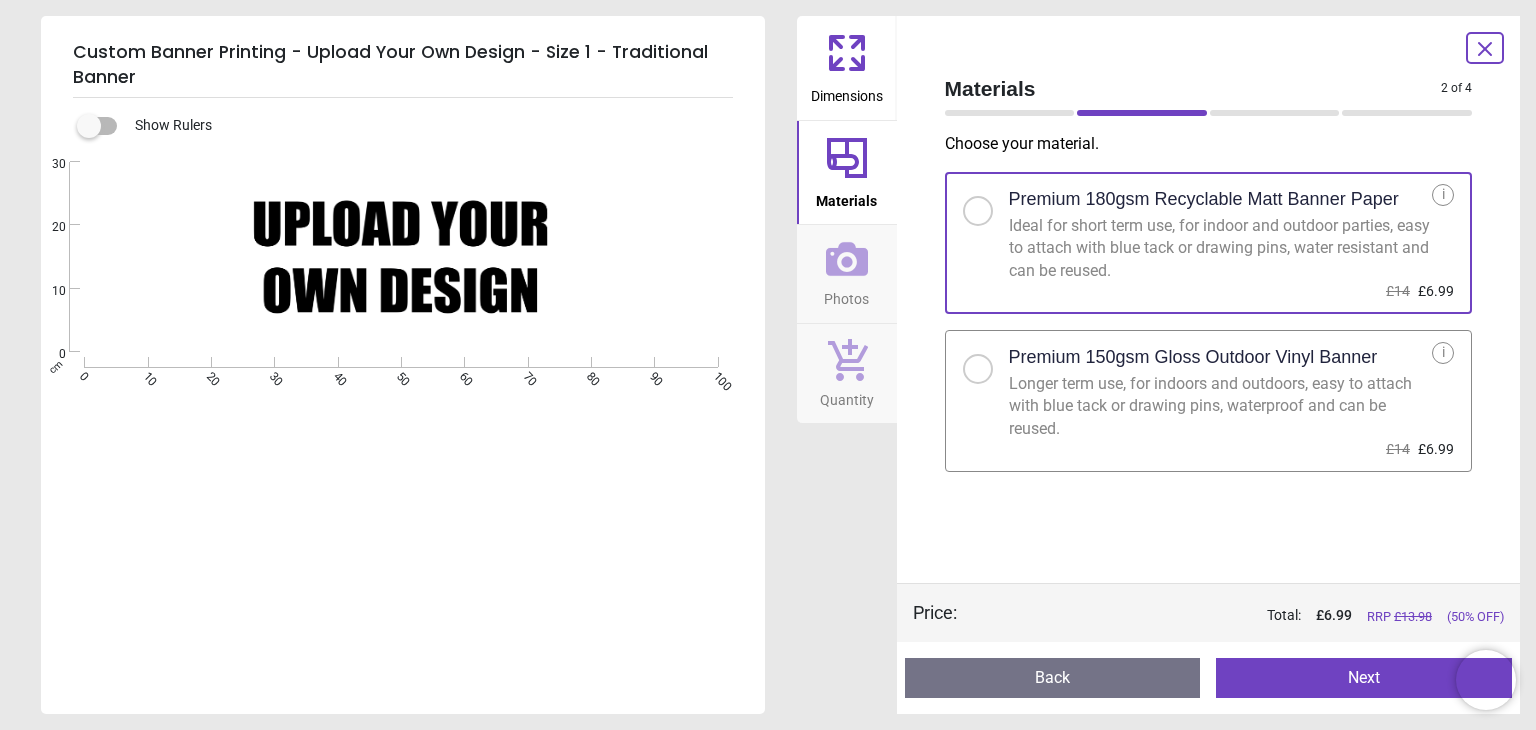 click on "Dimensions" at bounding box center [847, 92] 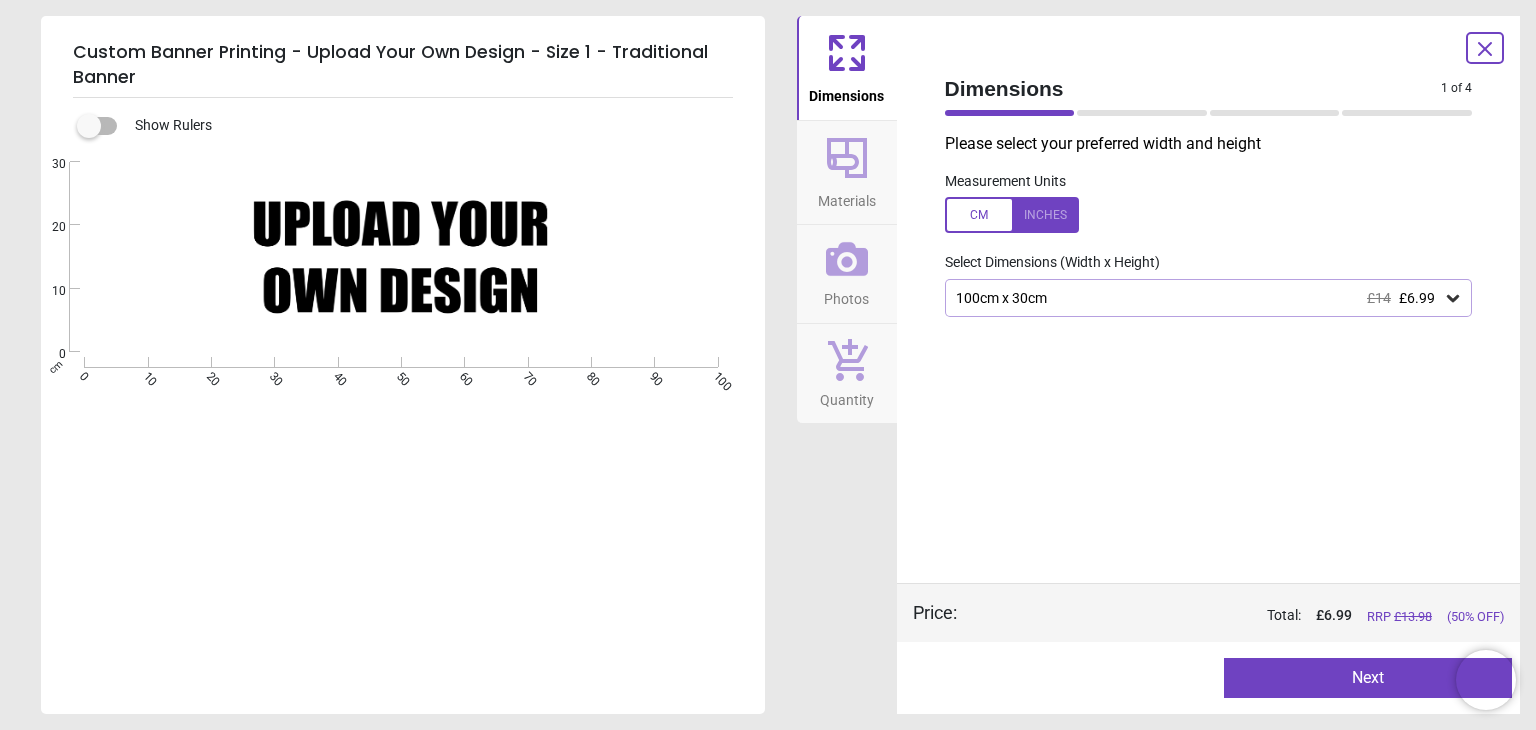 click 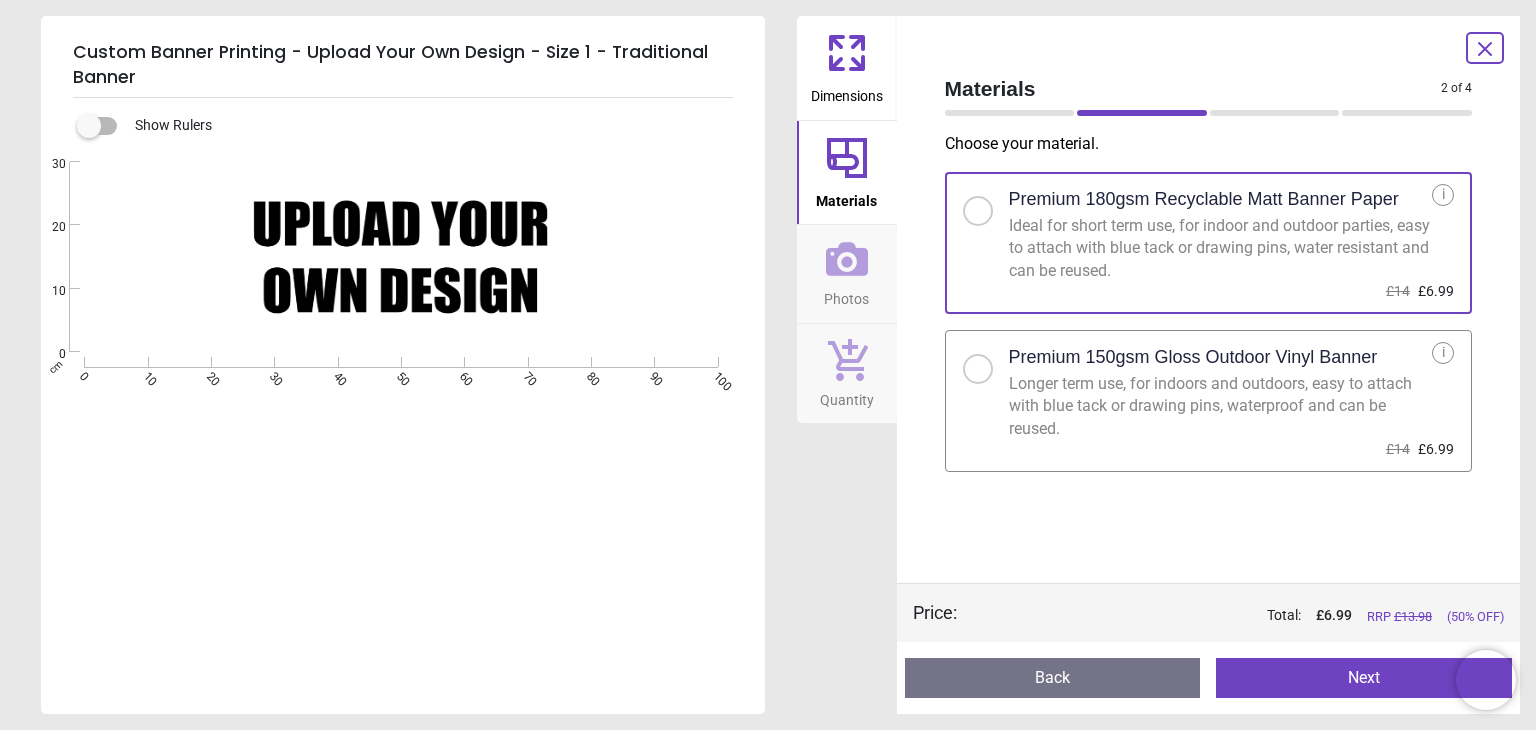 click 